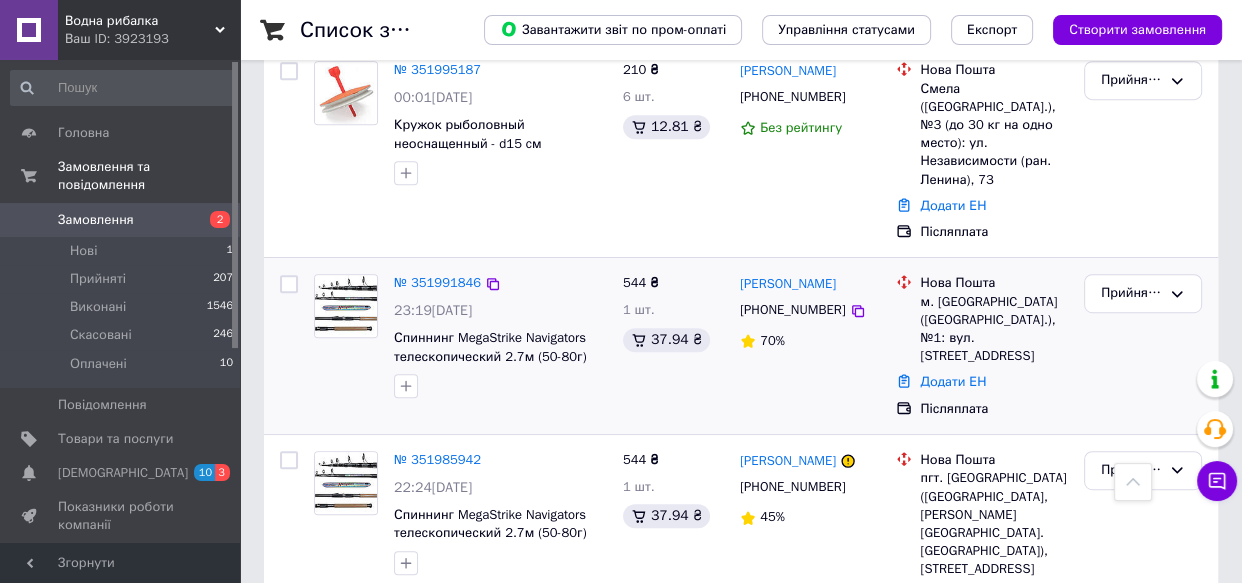 scroll, scrollTop: 909, scrollLeft: 0, axis: vertical 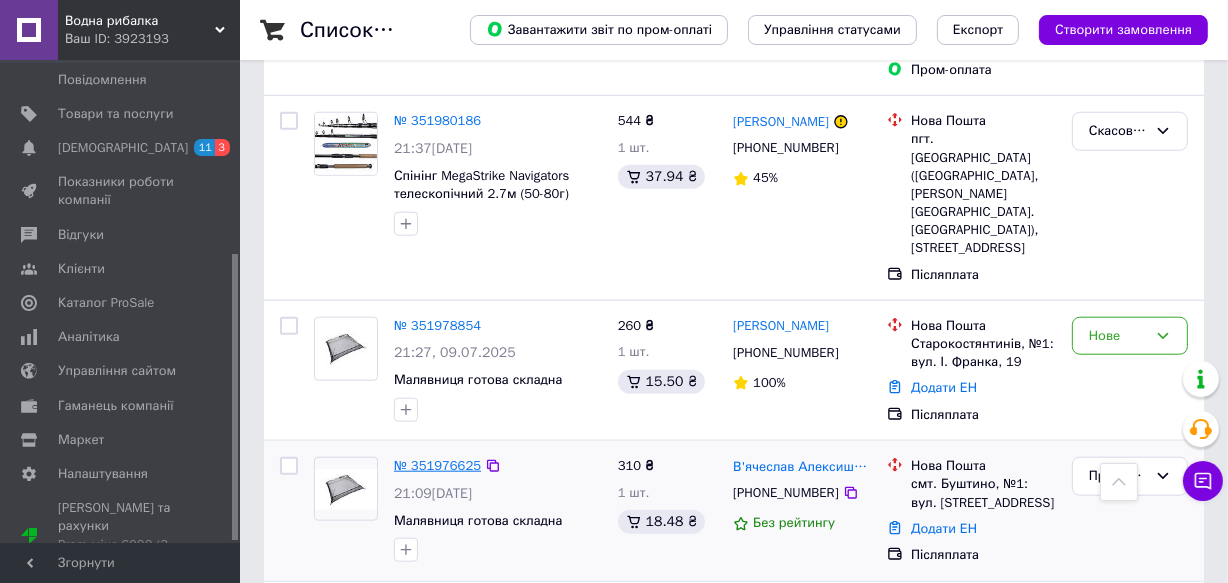 click on "№ 351976625" at bounding box center (437, 465) 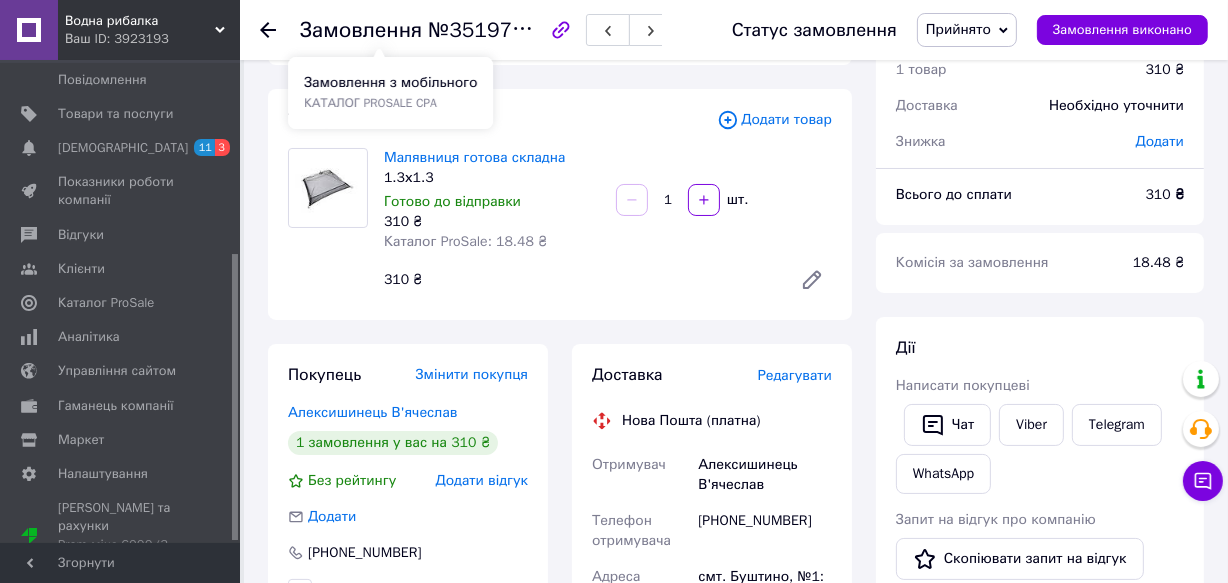 scroll, scrollTop: 181, scrollLeft: 0, axis: vertical 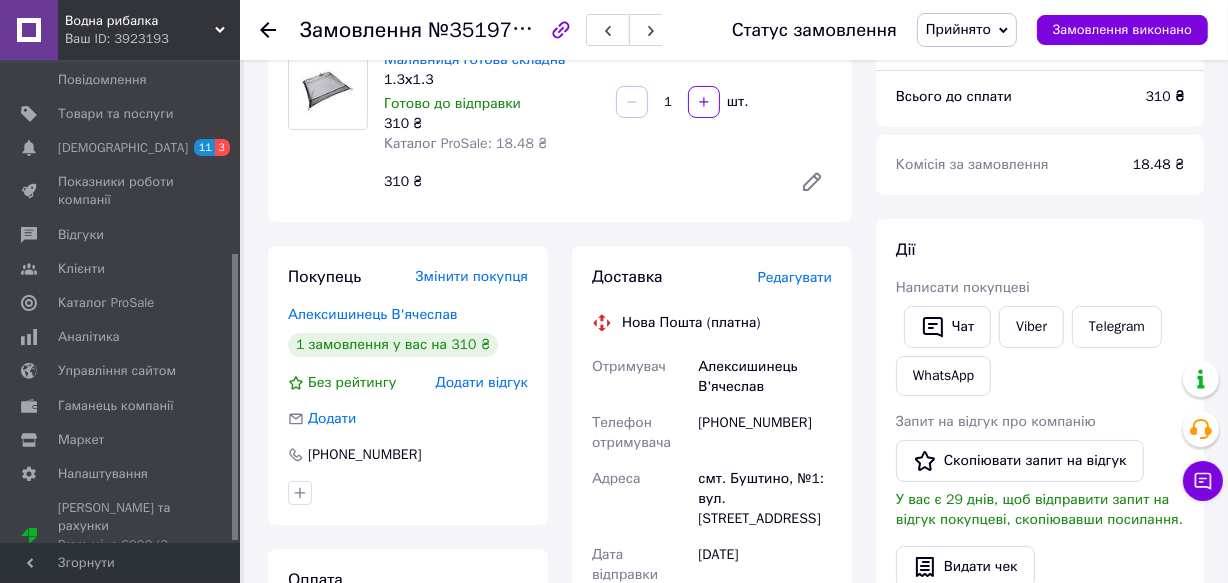 click 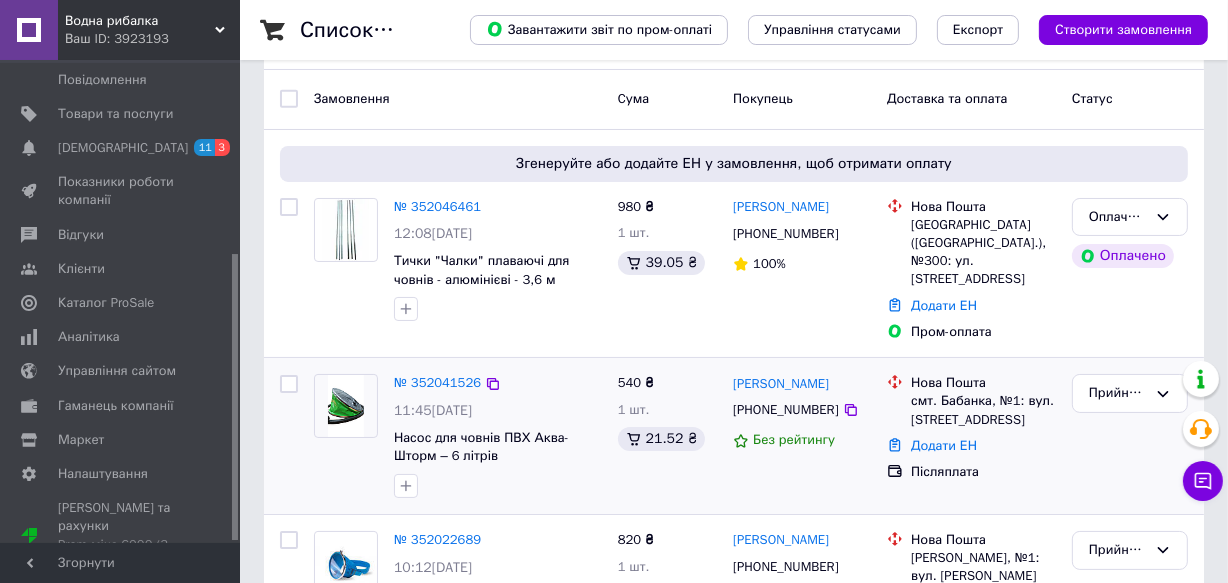 scroll, scrollTop: 0, scrollLeft: 0, axis: both 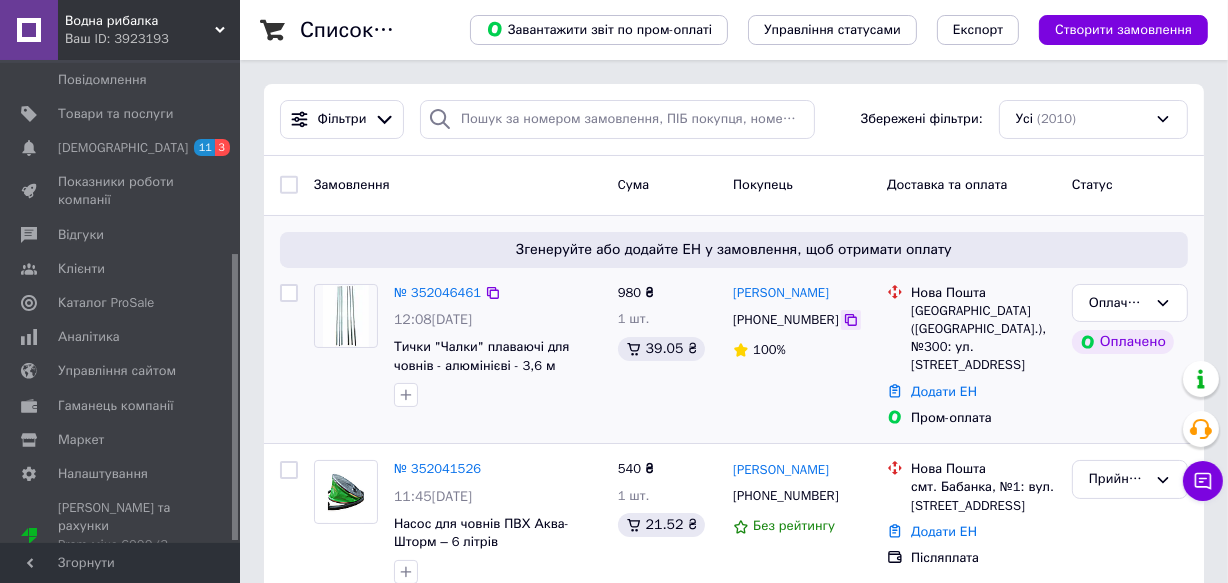 click 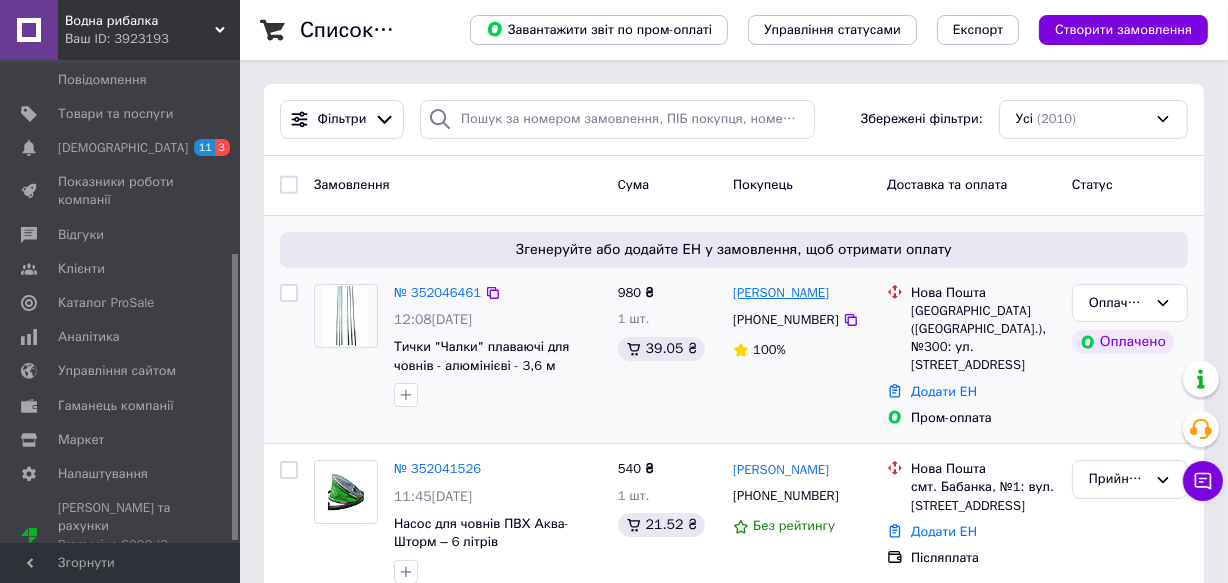 drag, startPoint x: 842, startPoint y: 298, endPoint x: 774, endPoint y: 299, distance: 68.007355 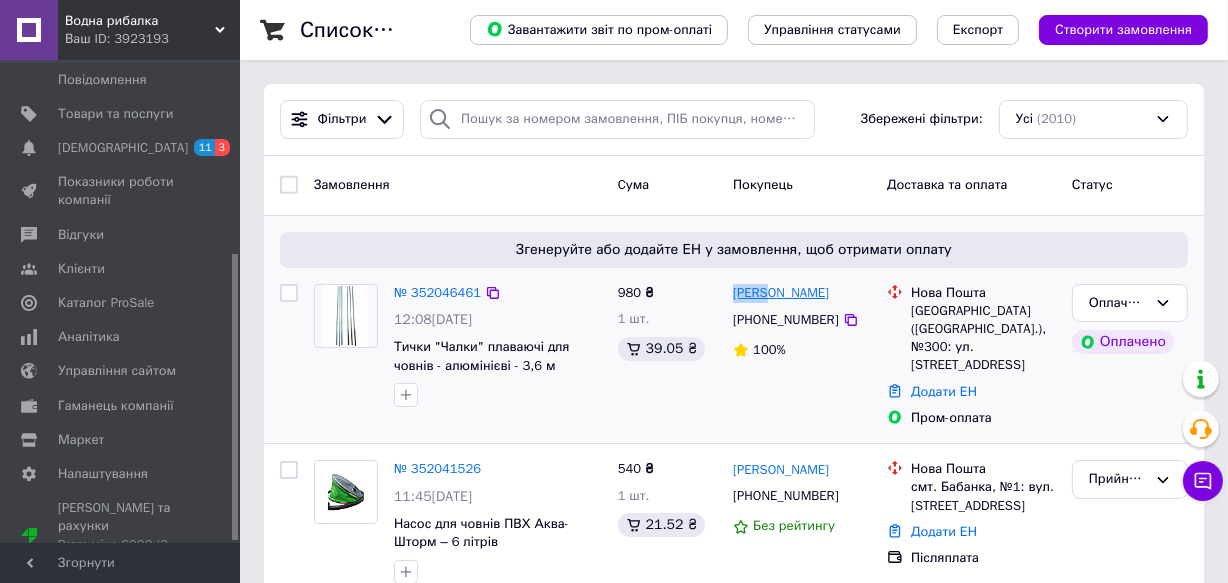 drag, startPoint x: 726, startPoint y: 298, endPoint x: 770, endPoint y: 297, distance: 44.011364 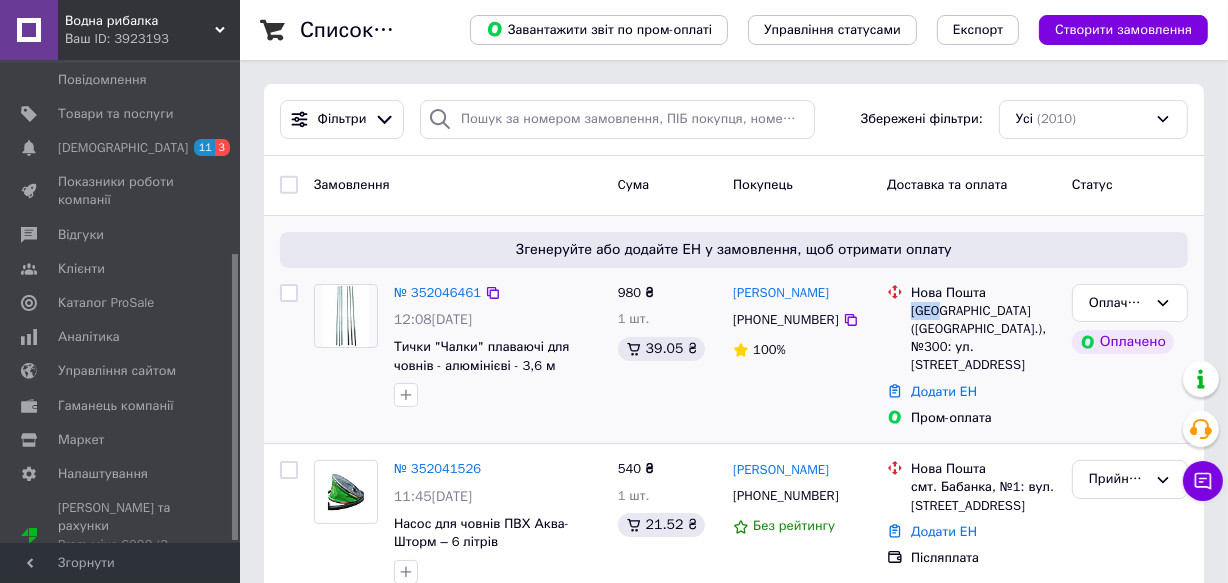 drag, startPoint x: 908, startPoint y: 310, endPoint x: 939, endPoint y: 310, distance: 31 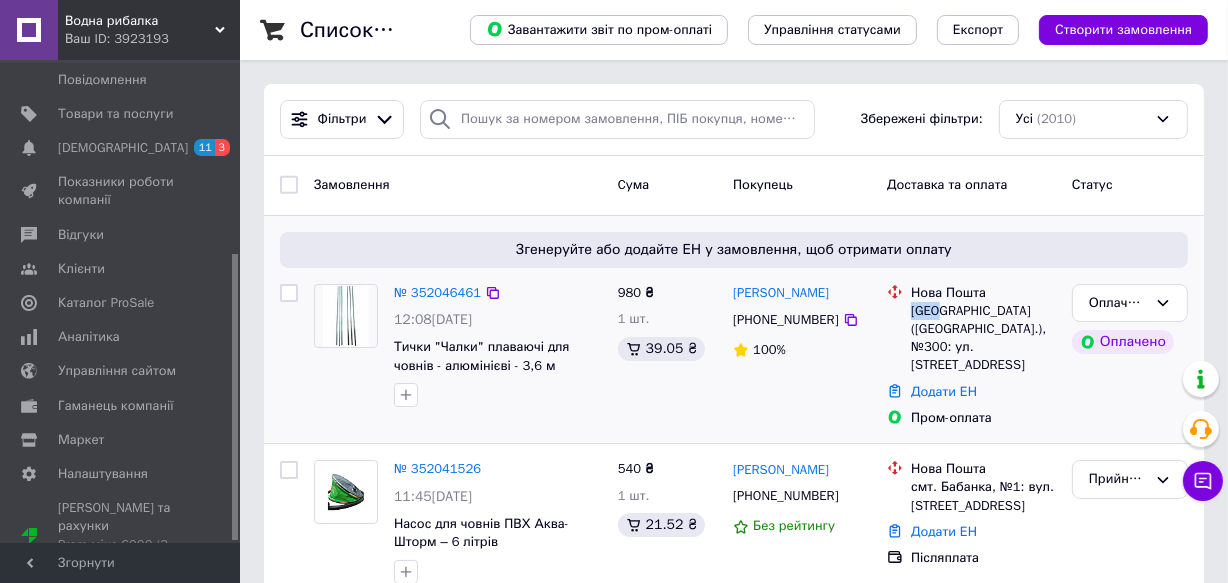 copy on "Киев" 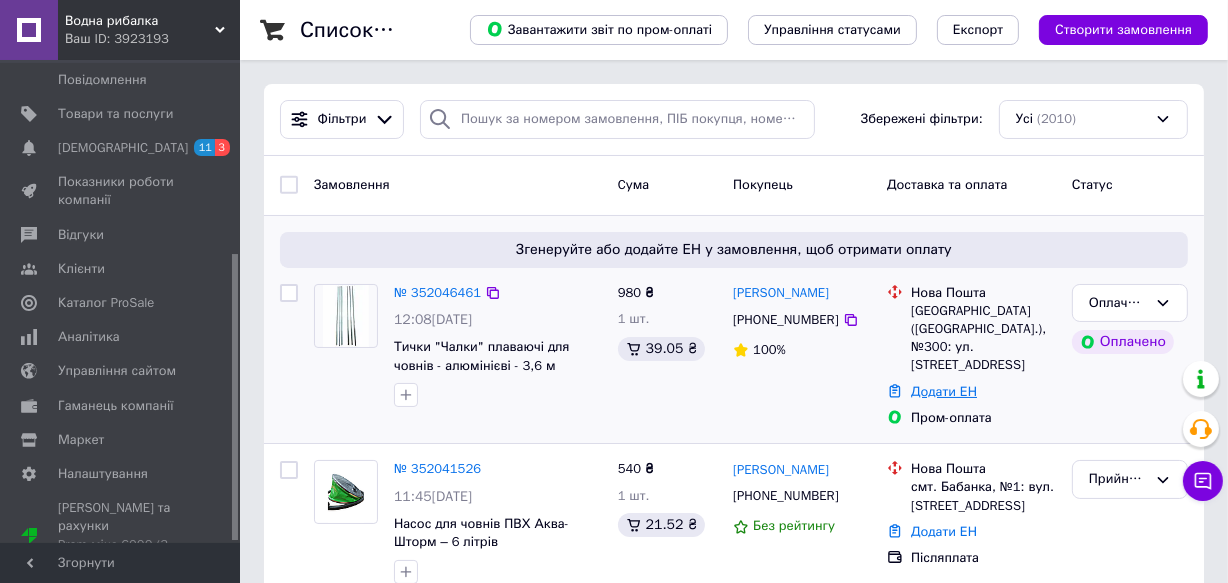 click on "Додати ЕН" at bounding box center (944, 391) 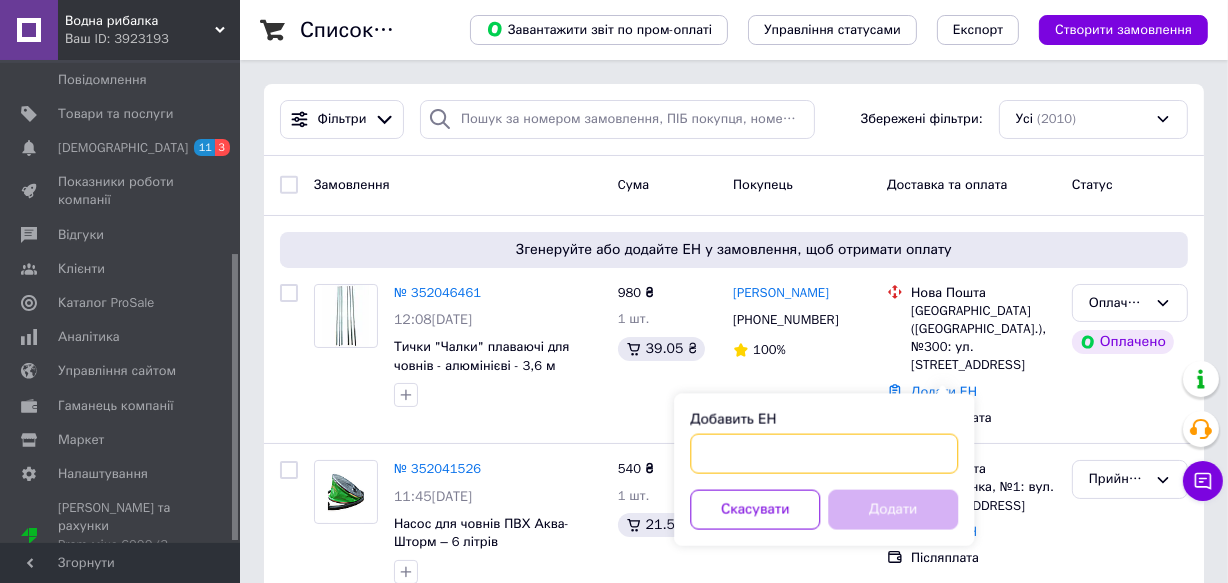 click on "Добавить ЕН" at bounding box center [824, 454] 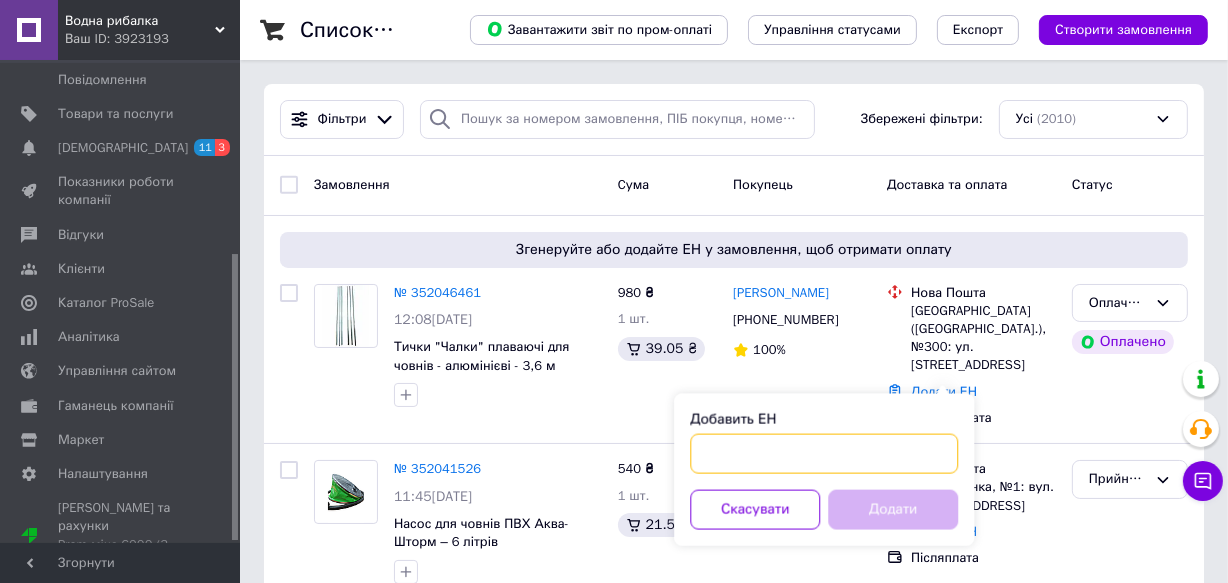 paste on "20451203160748" 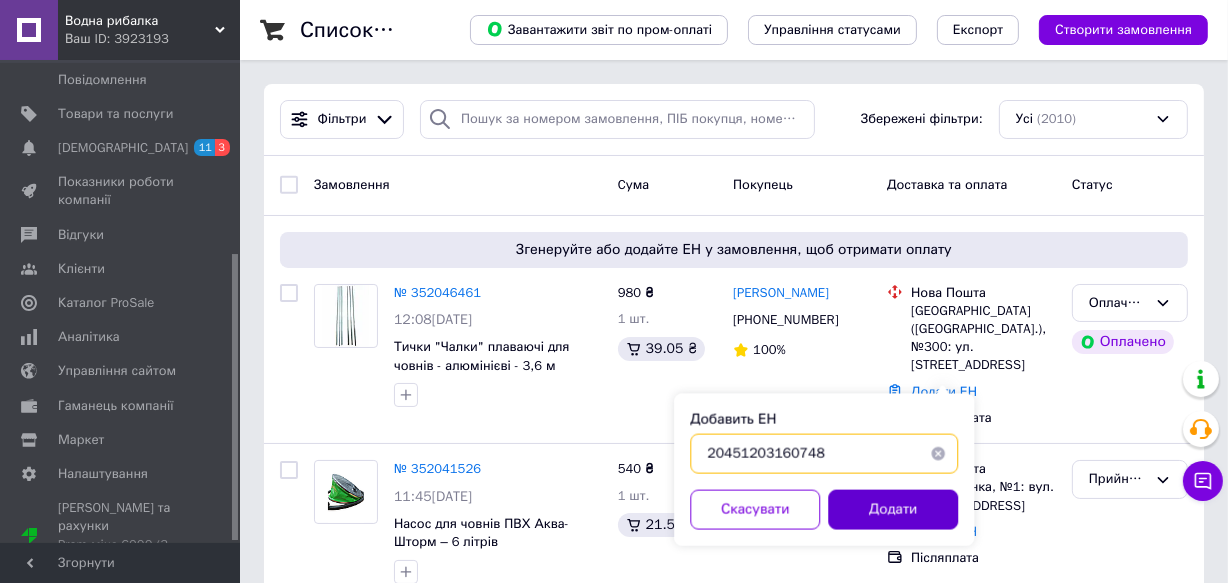 type on "20451203160748" 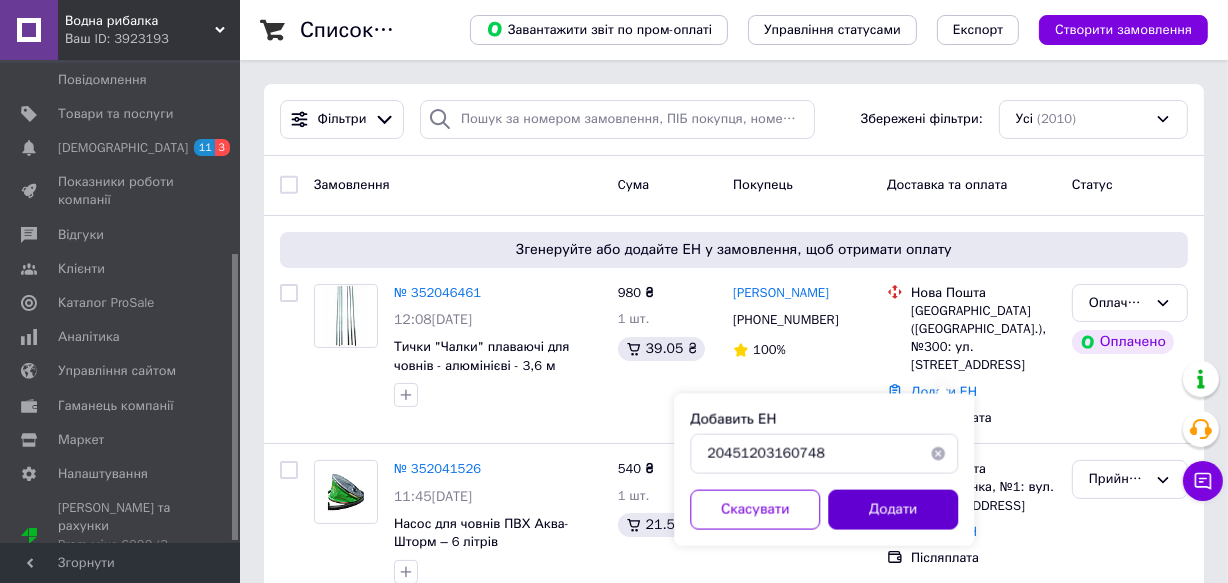 click on "Додати" at bounding box center (893, 510) 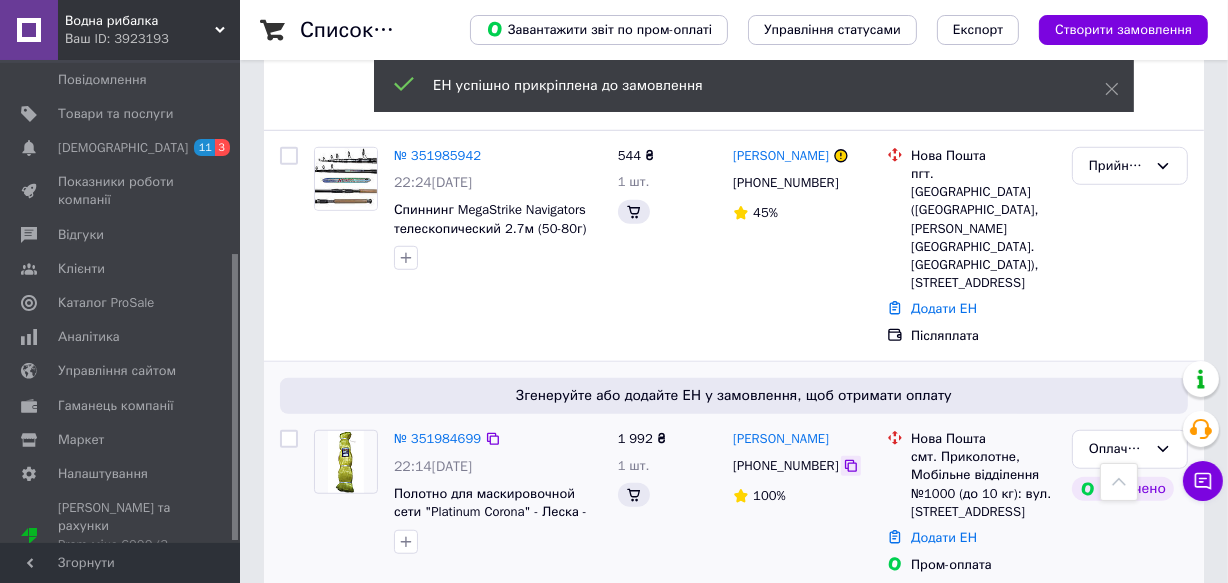 scroll, scrollTop: 1296, scrollLeft: 0, axis: vertical 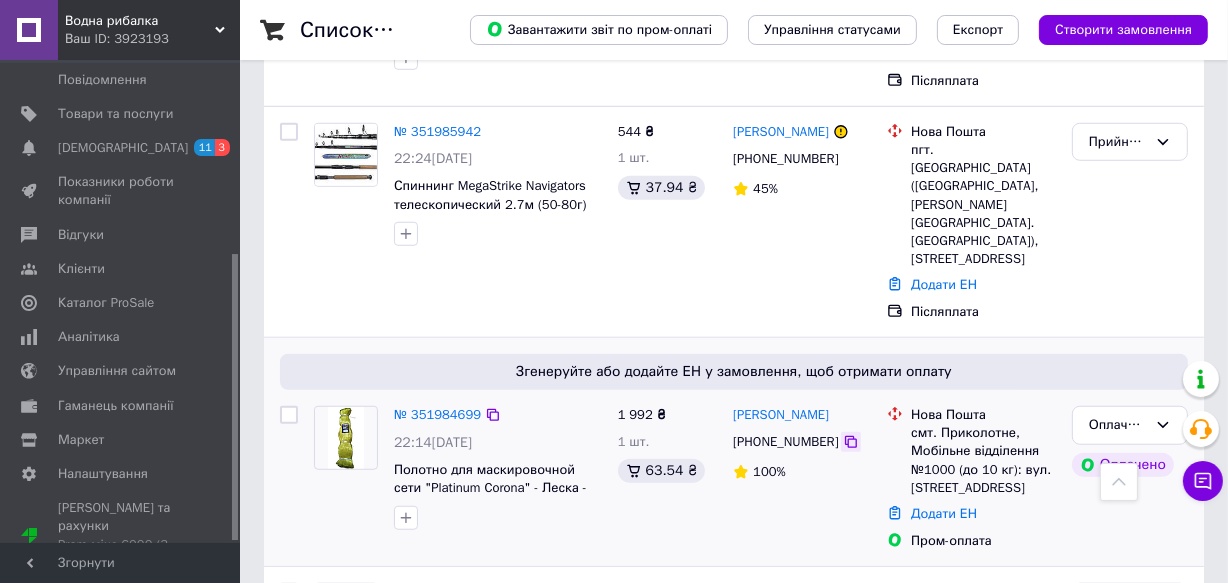 click 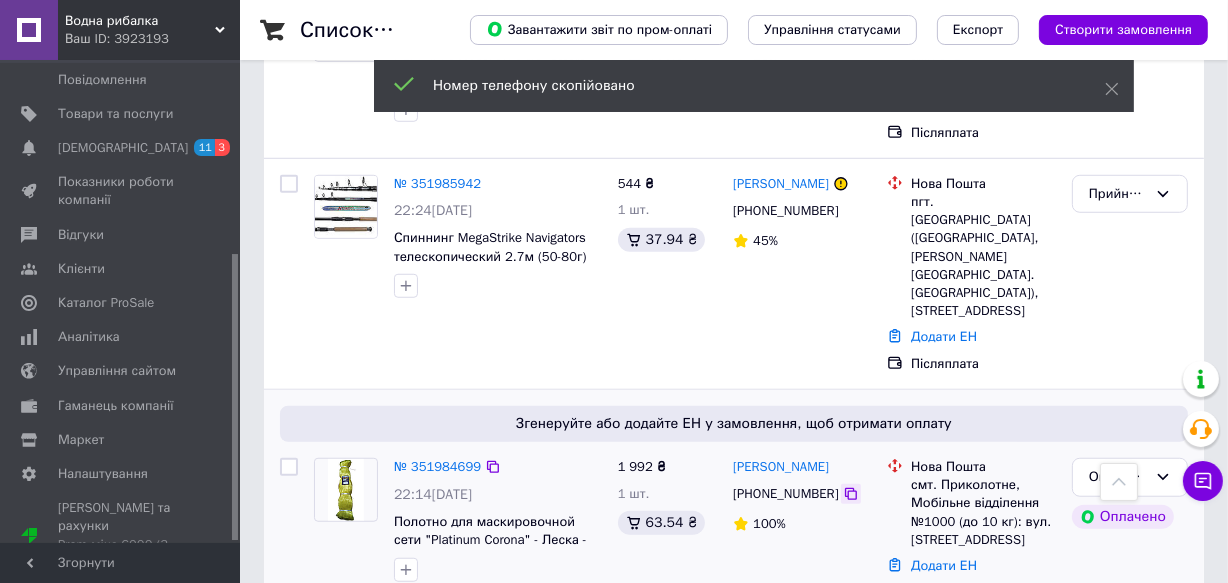 scroll, scrollTop: 1348, scrollLeft: 0, axis: vertical 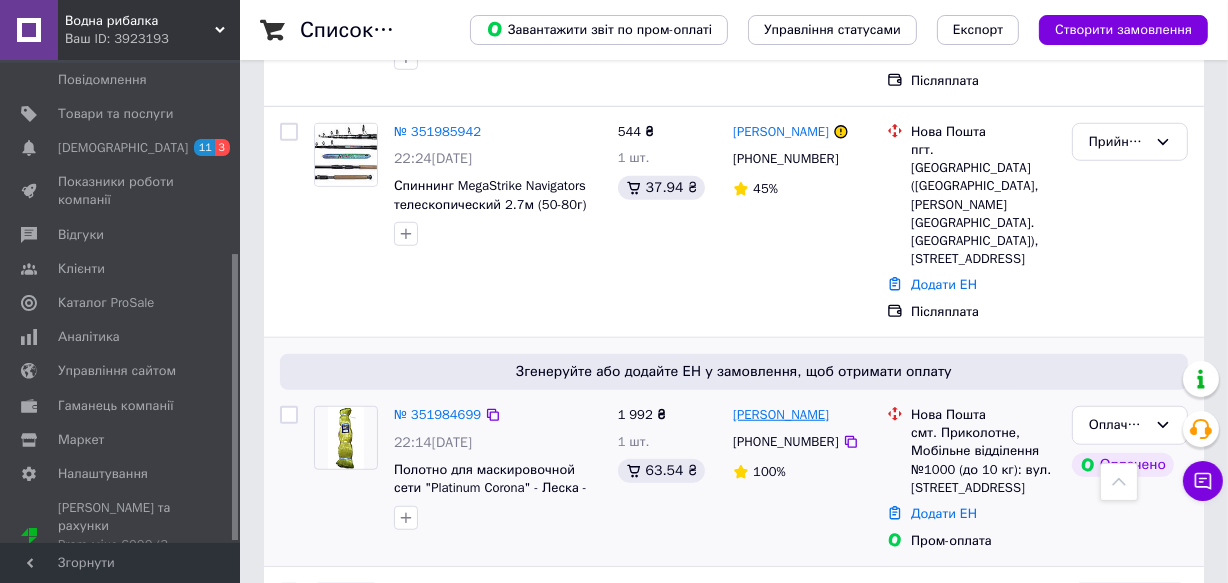drag, startPoint x: 830, startPoint y: 252, endPoint x: 770, endPoint y: 255, distance: 60.074955 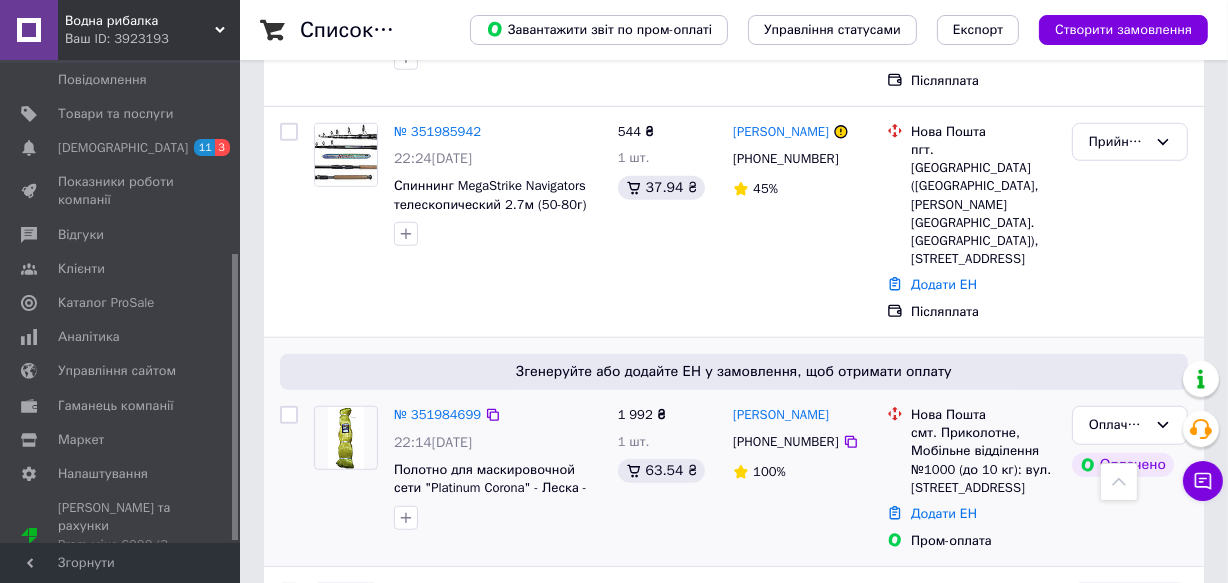 copy on "Пандорін" 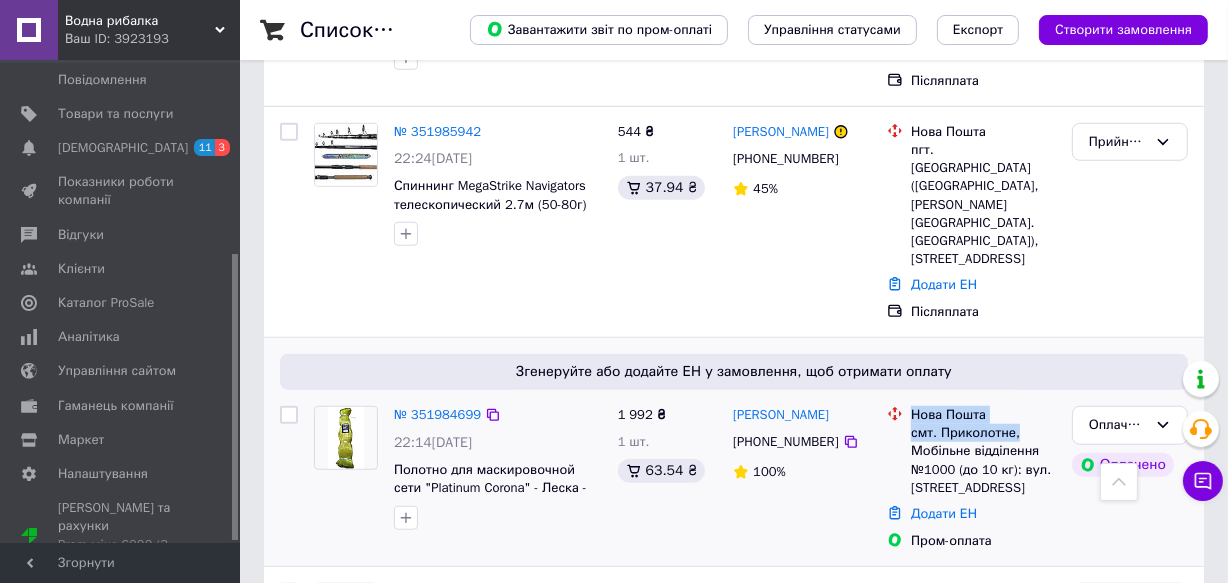 drag, startPoint x: 1018, startPoint y: 274, endPoint x: 905, endPoint y: 276, distance: 113.0177 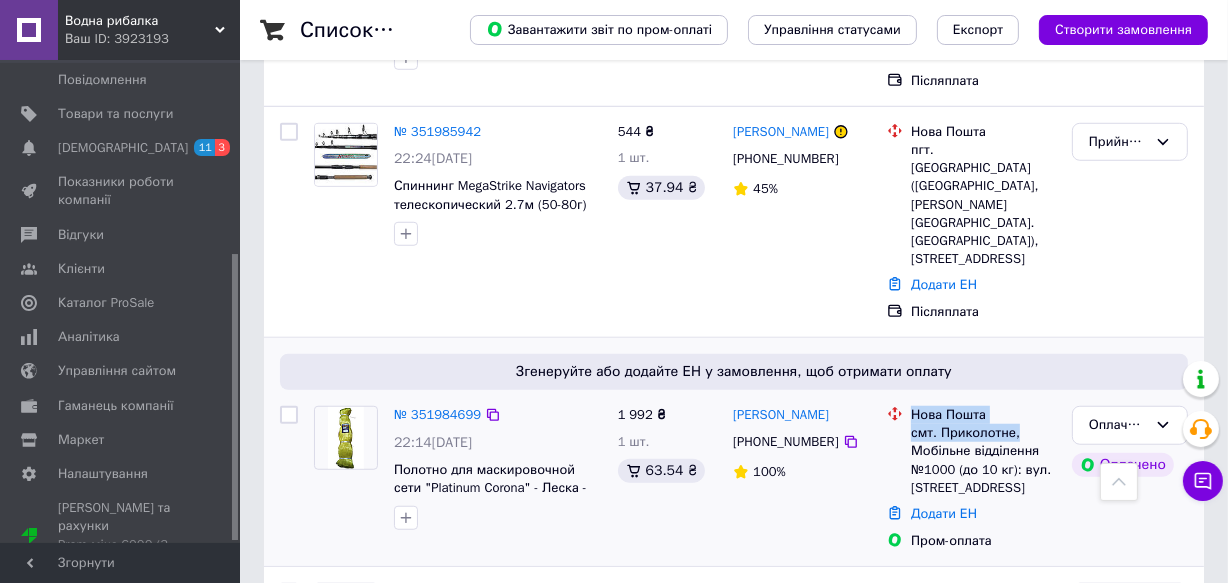 copy on "Нова Пошта смт. Приколотне," 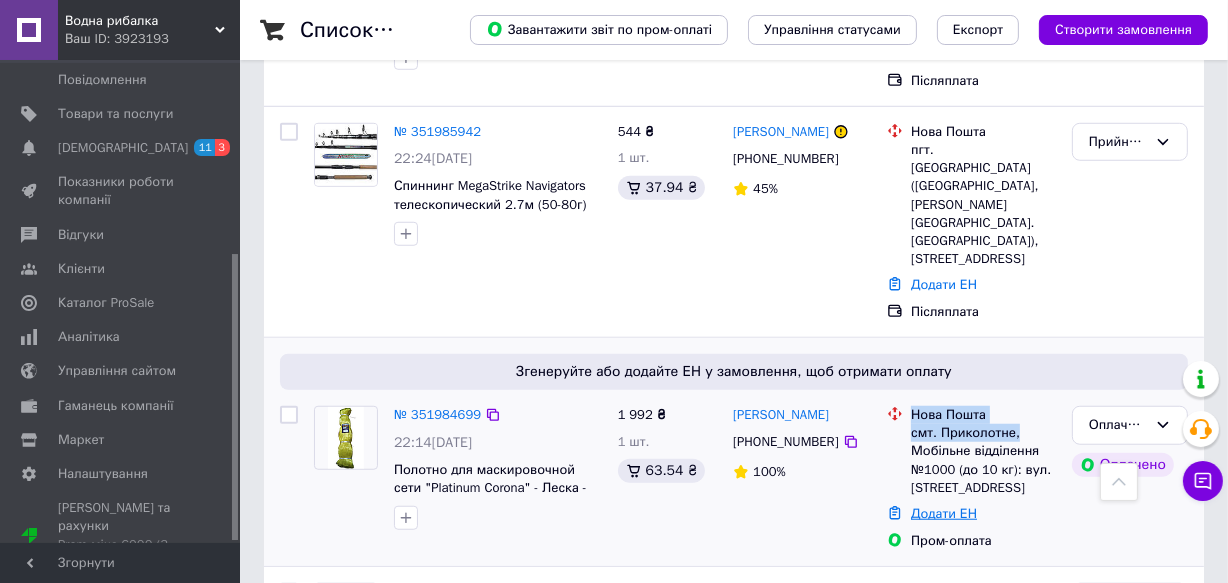 click on "Додати ЕН" at bounding box center (944, 513) 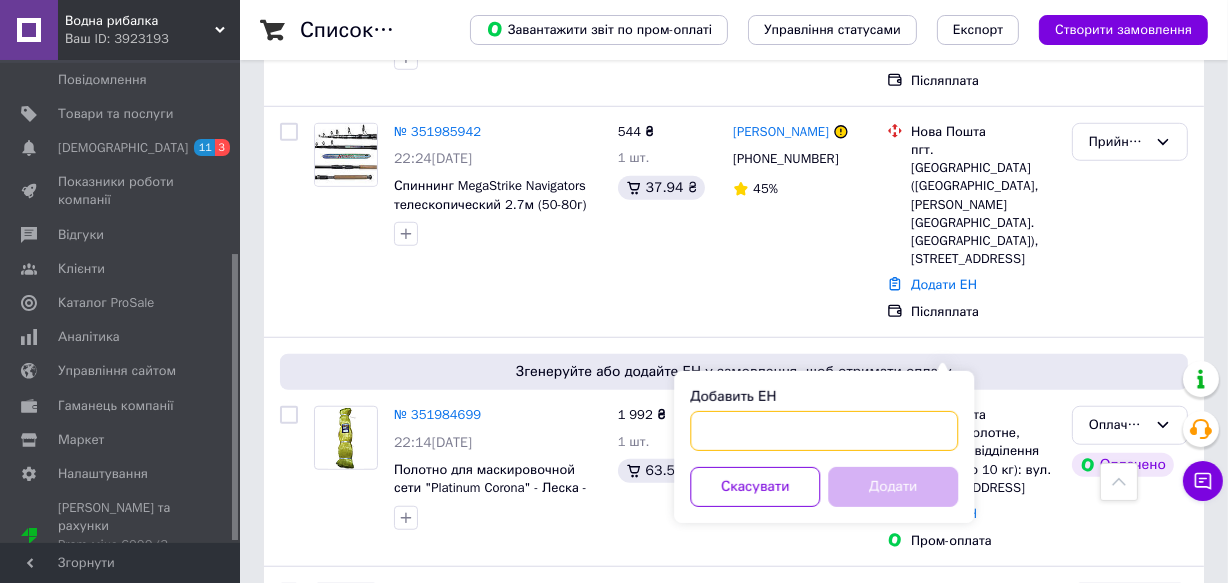 click on "Добавить ЕН" at bounding box center (824, 431) 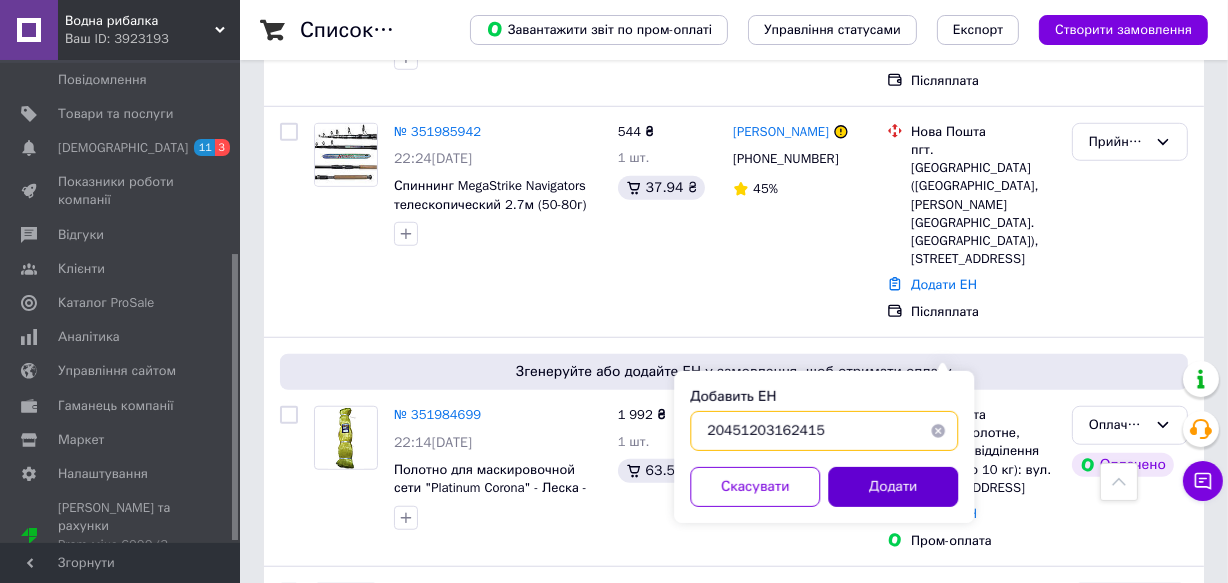 type on "20451203162415" 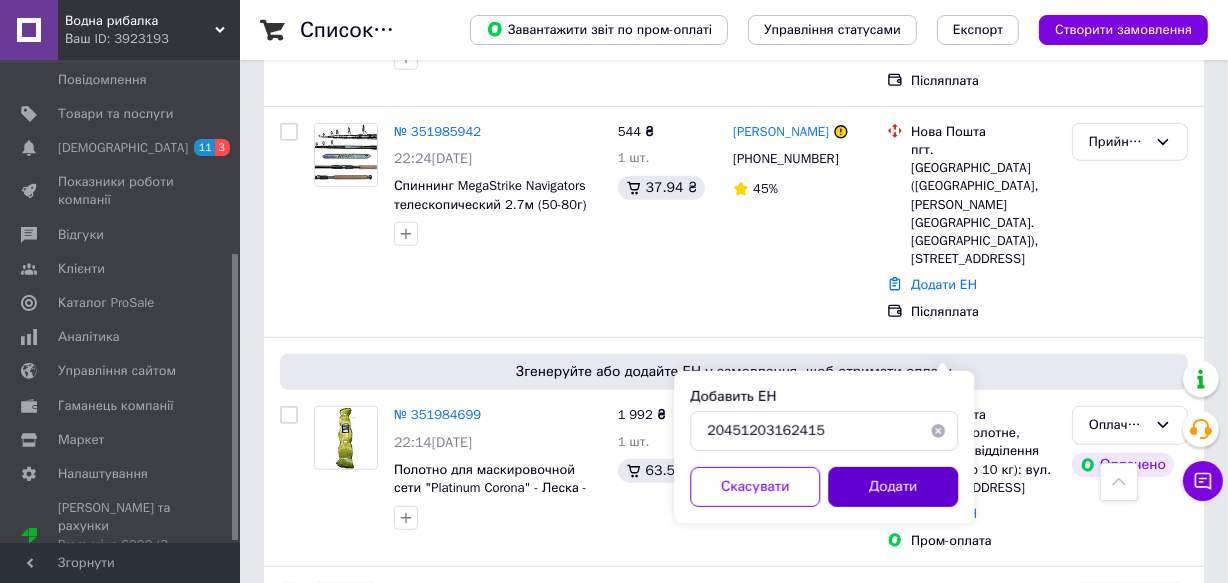 click on "Додати" at bounding box center [893, 487] 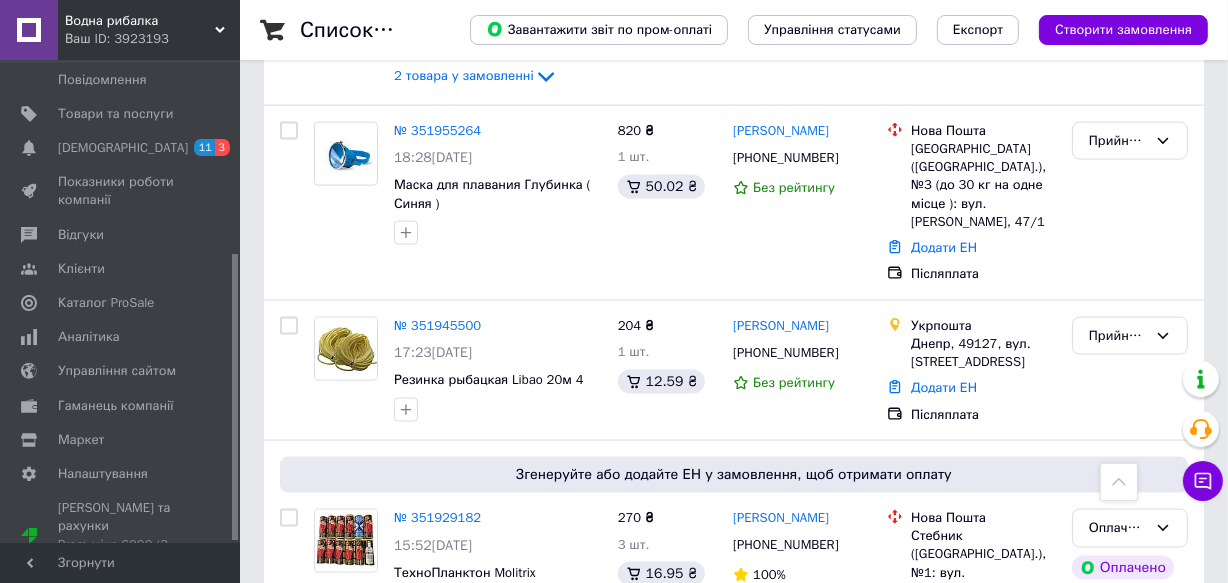 scroll, scrollTop: 2663, scrollLeft: 0, axis: vertical 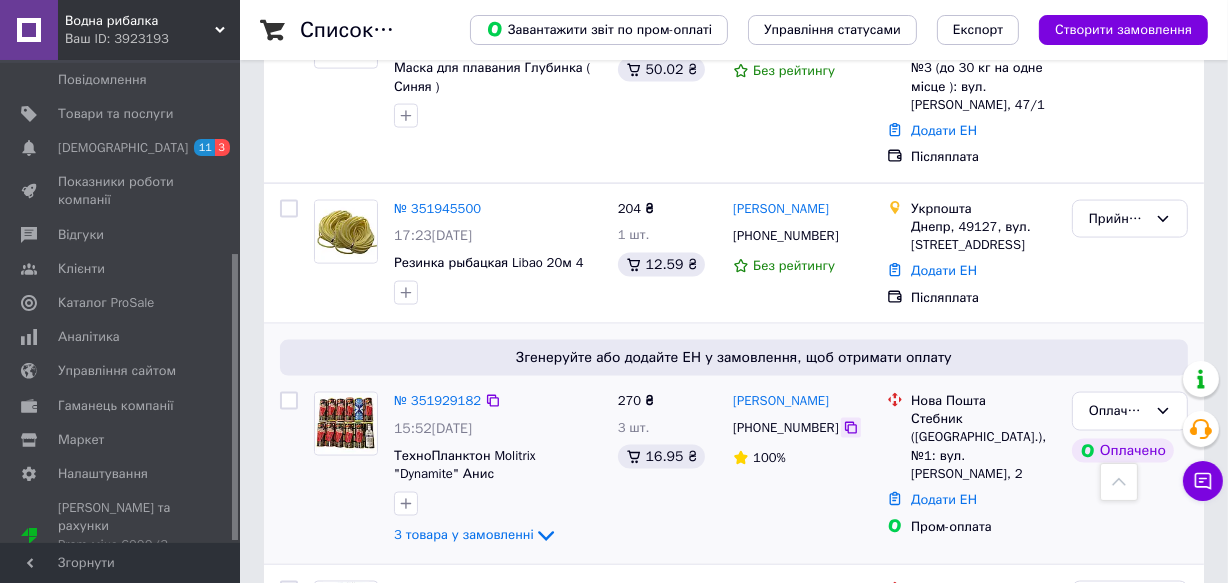 click 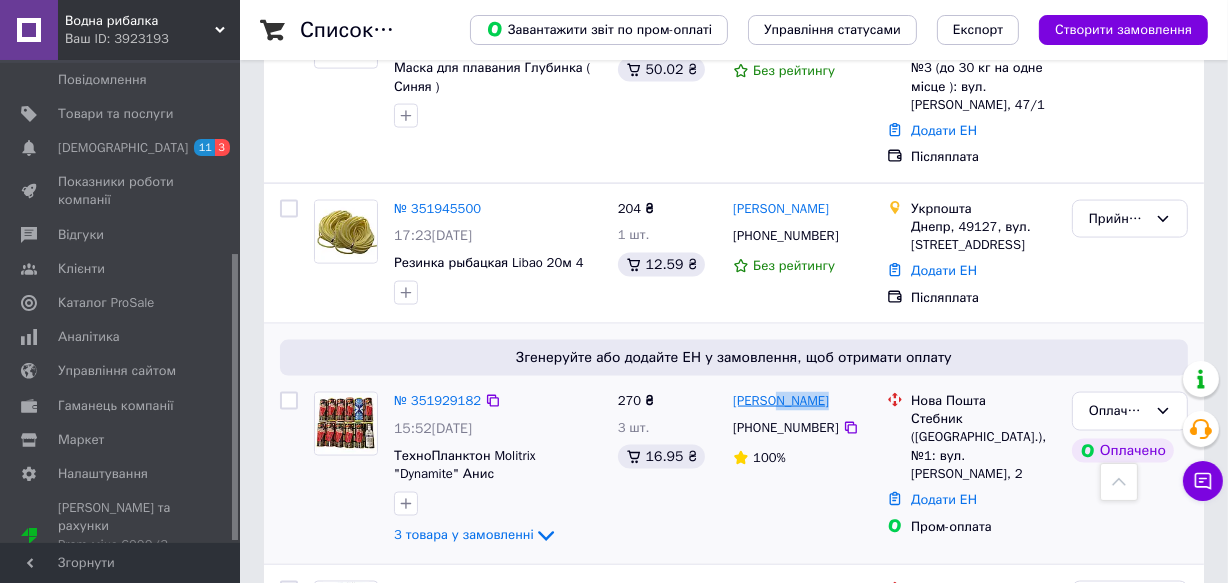 drag, startPoint x: 823, startPoint y: 162, endPoint x: 772, endPoint y: 165, distance: 51.088158 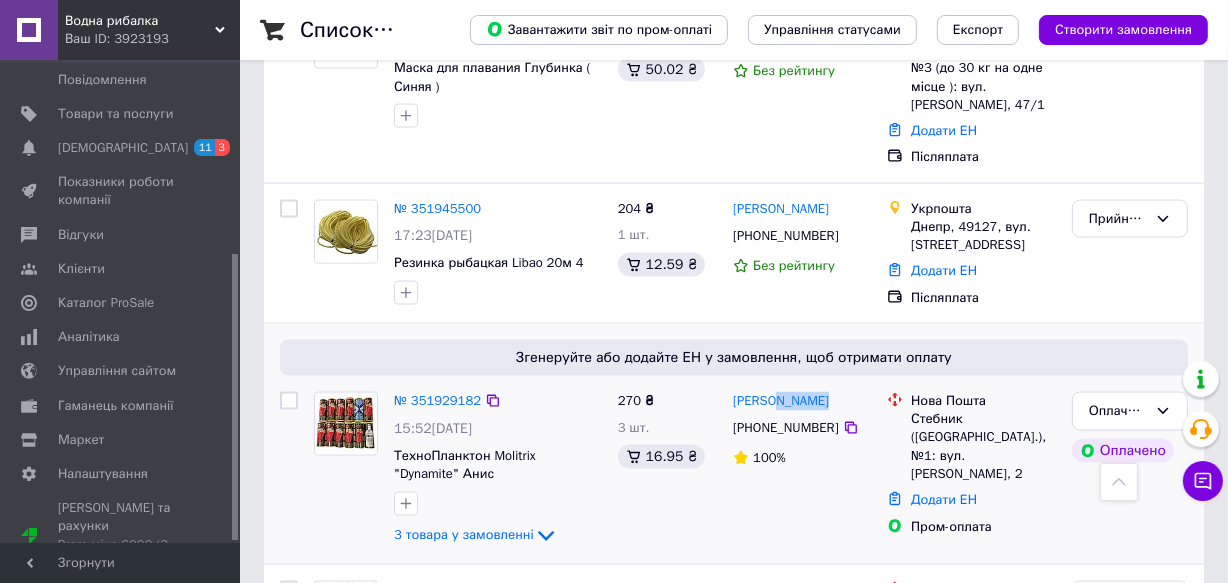 copy on "гернага" 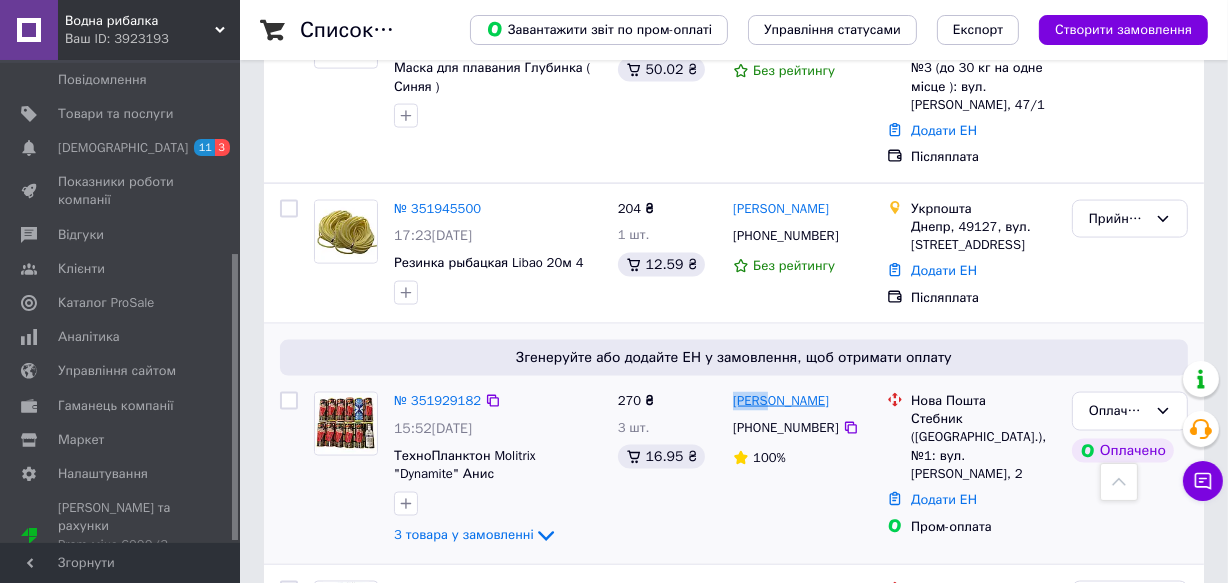 drag, startPoint x: 729, startPoint y: 160, endPoint x: 770, endPoint y: 172, distance: 42.72002 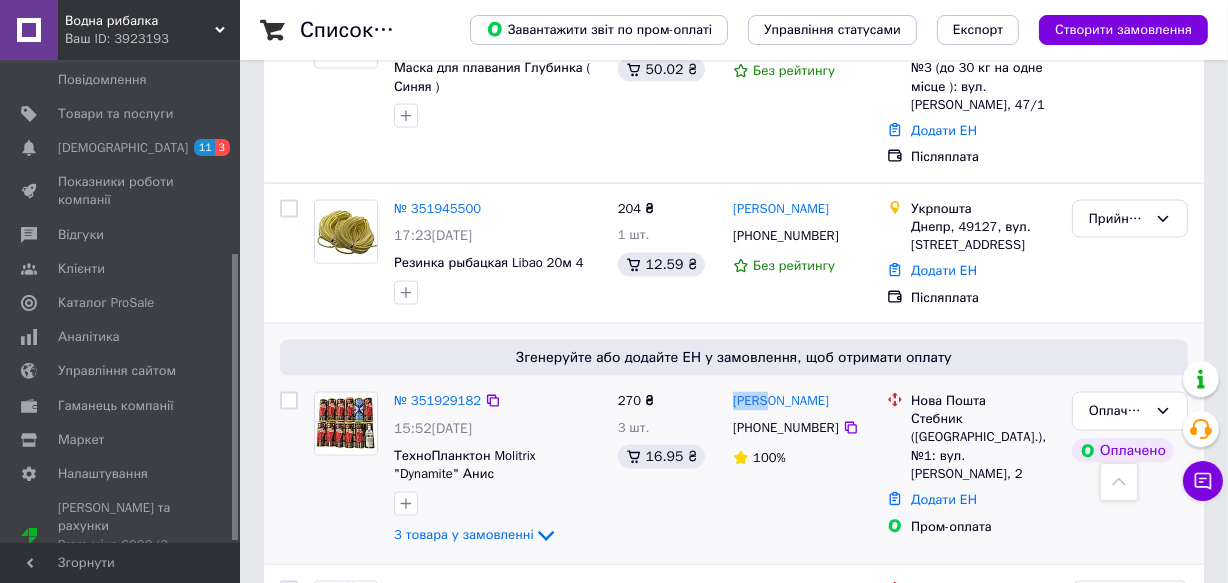 copy on "марян" 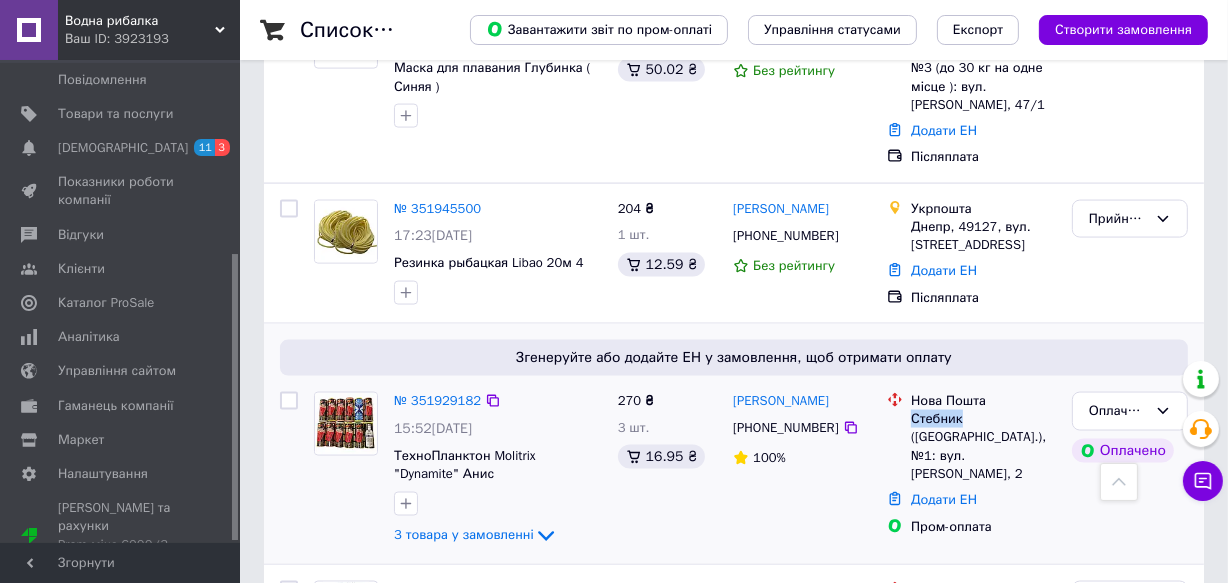 drag, startPoint x: 910, startPoint y: 181, endPoint x: 960, endPoint y: 187, distance: 50.358715 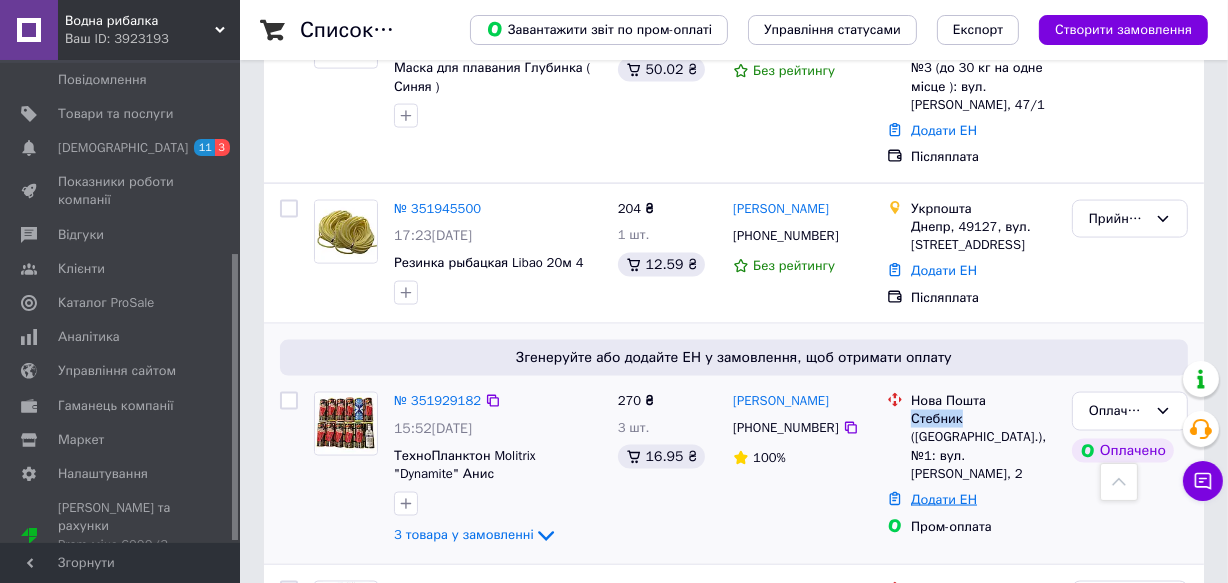 click on "Додати ЕН" at bounding box center [944, 499] 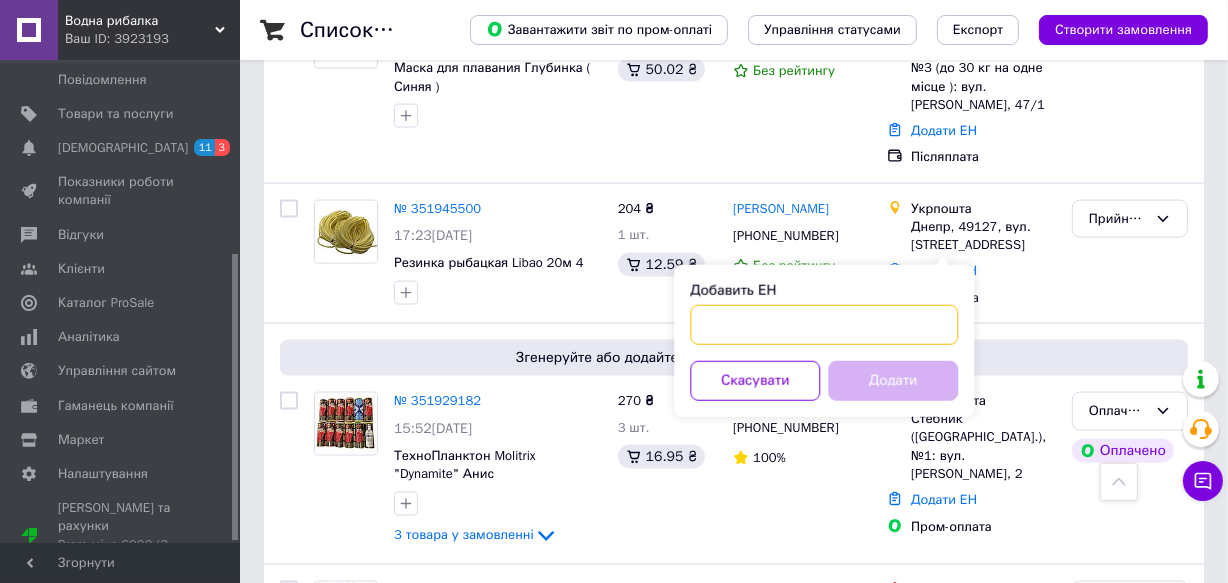 click on "Добавить ЕН" at bounding box center [824, 325] 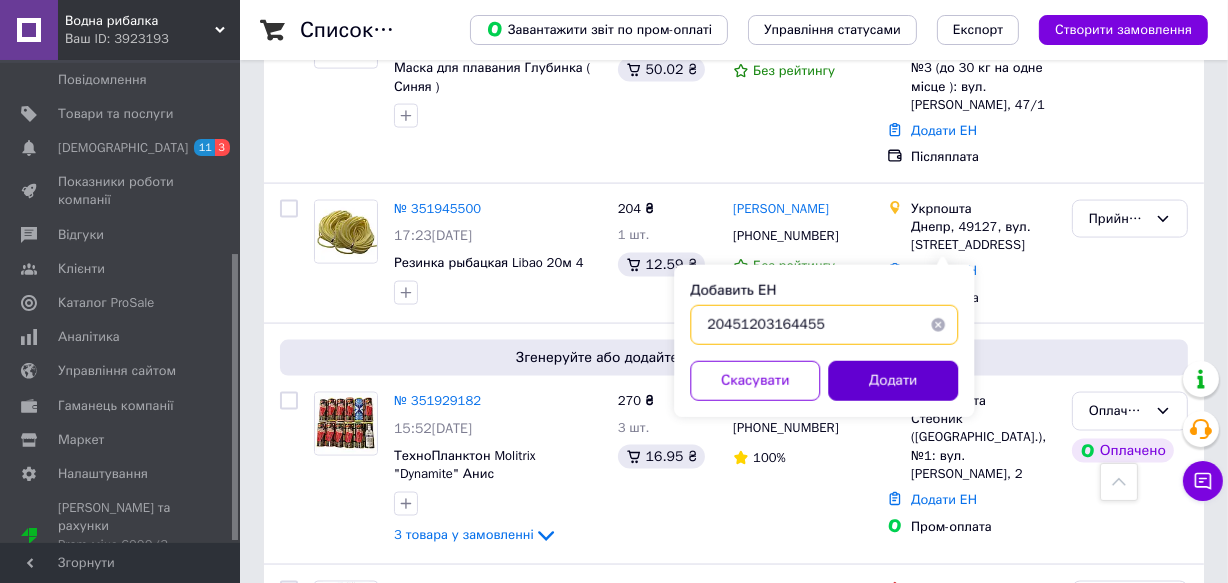 type on "20451203164455" 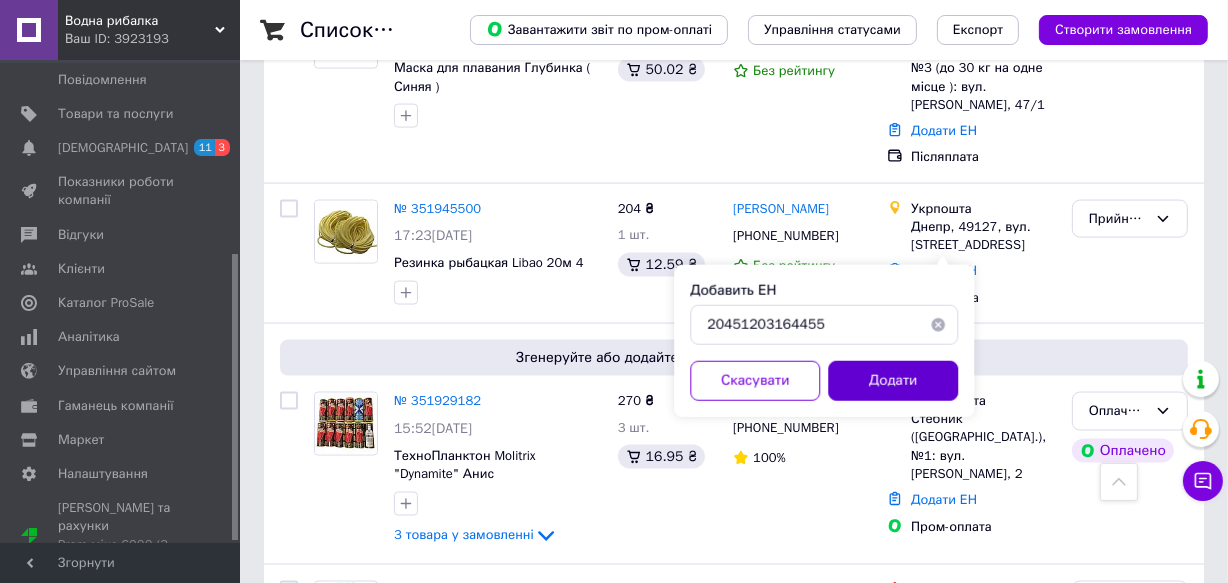click on "Додати" at bounding box center [893, 381] 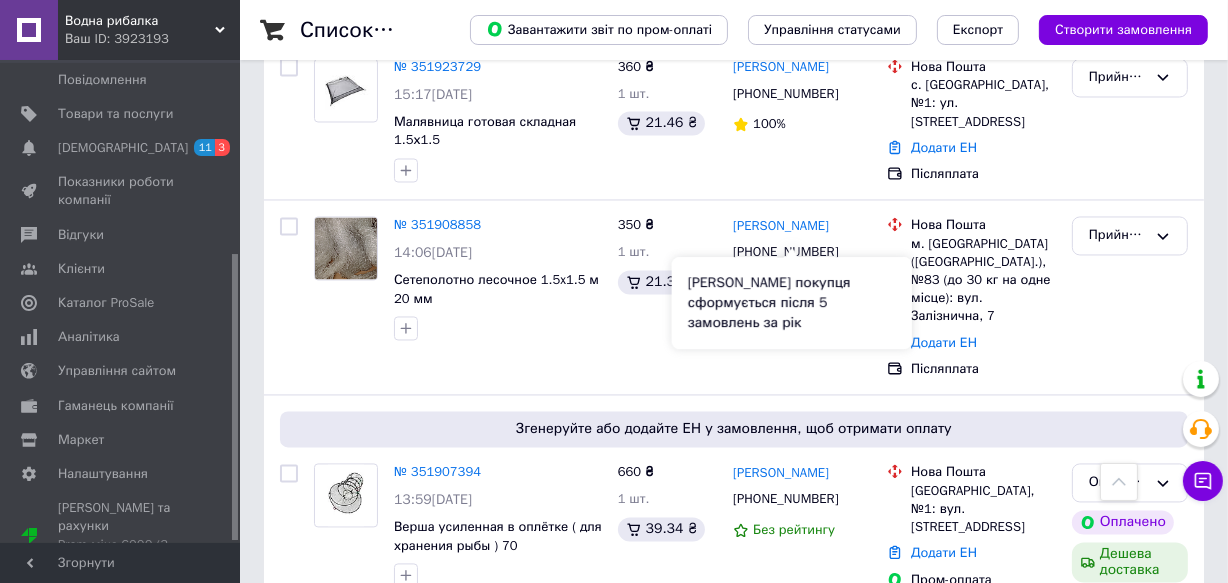 scroll, scrollTop: 3406, scrollLeft: 0, axis: vertical 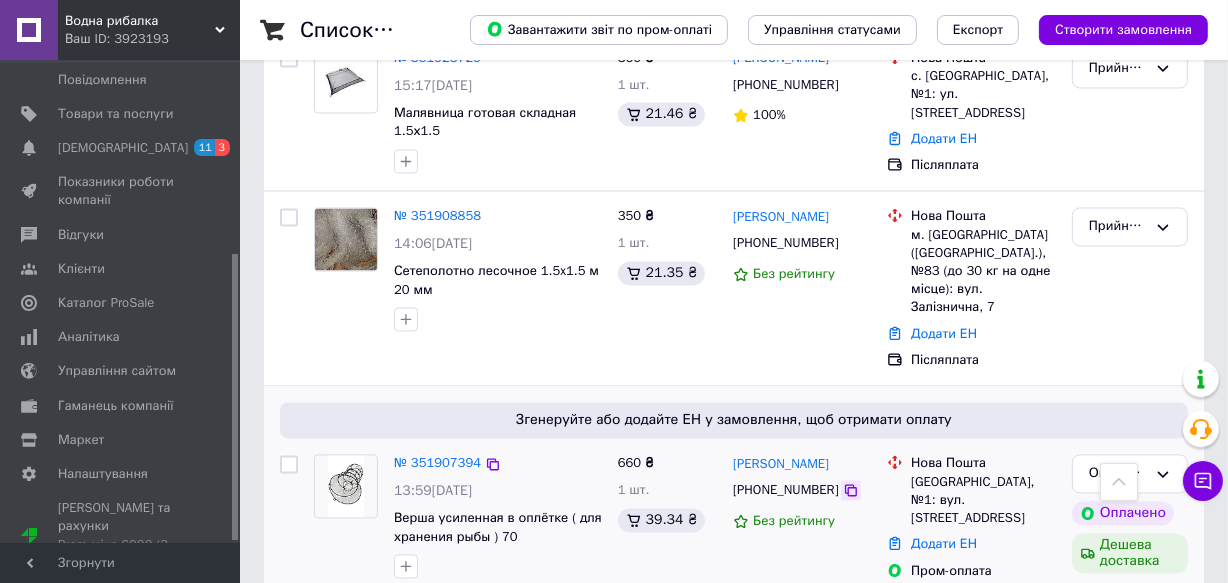 click 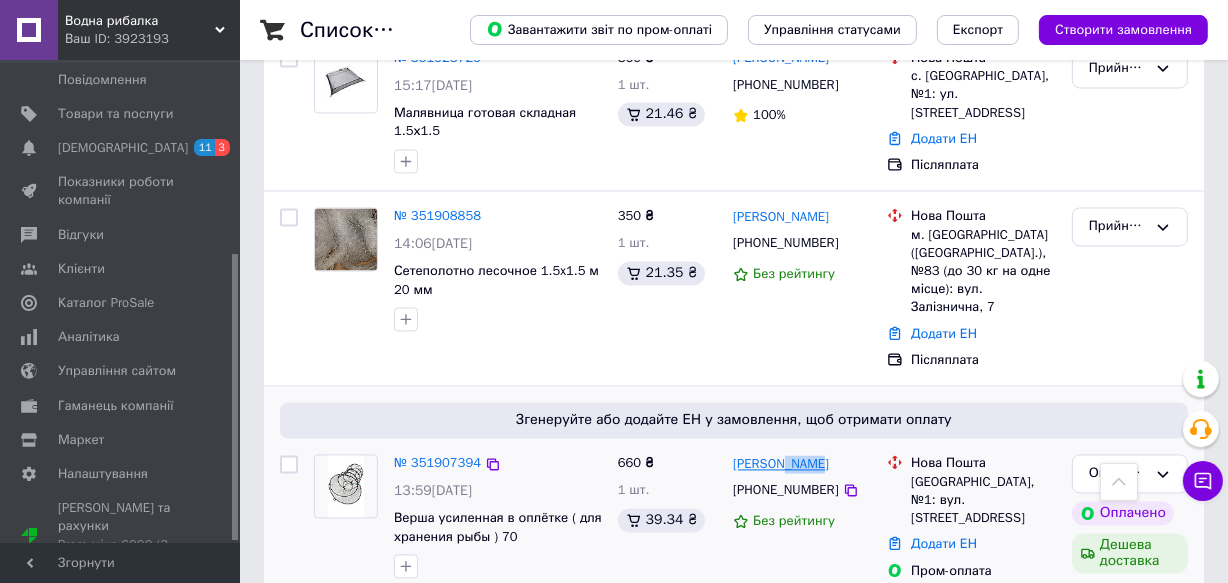 drag, startPoint x: 817, startPoint y: 172, endPoint x: 780, endPoint y: 172, distance: 37 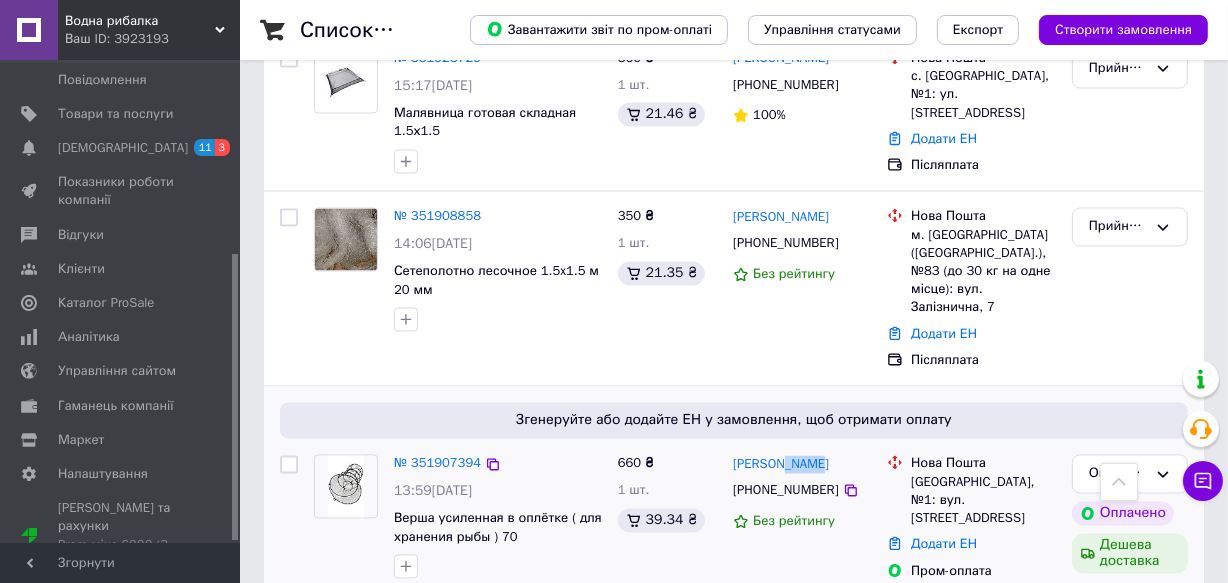 copy on "Рудюк" 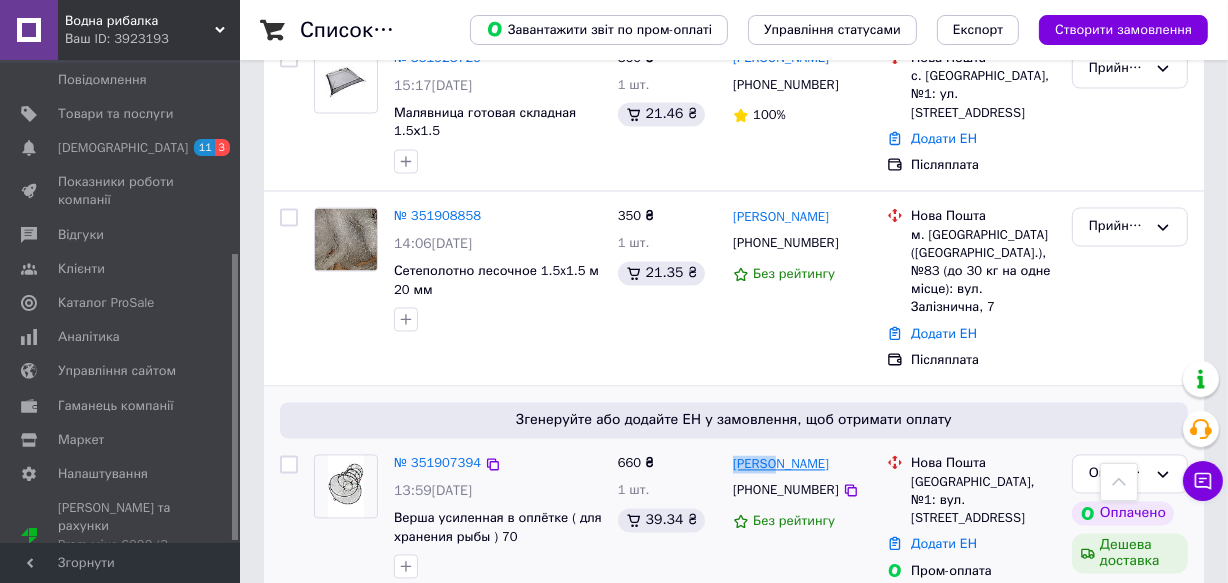 drag, startPoint x: 727, startPoint y: 172, endPoint x: 775, endPoint y: 175, distance: 48.09366 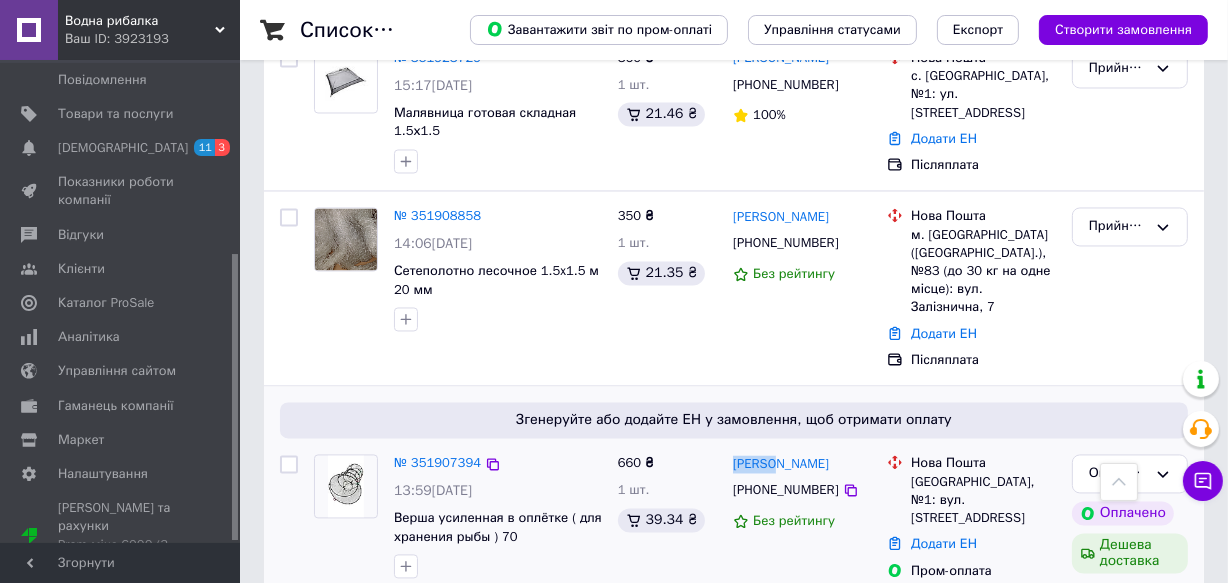 copy on "Альона" 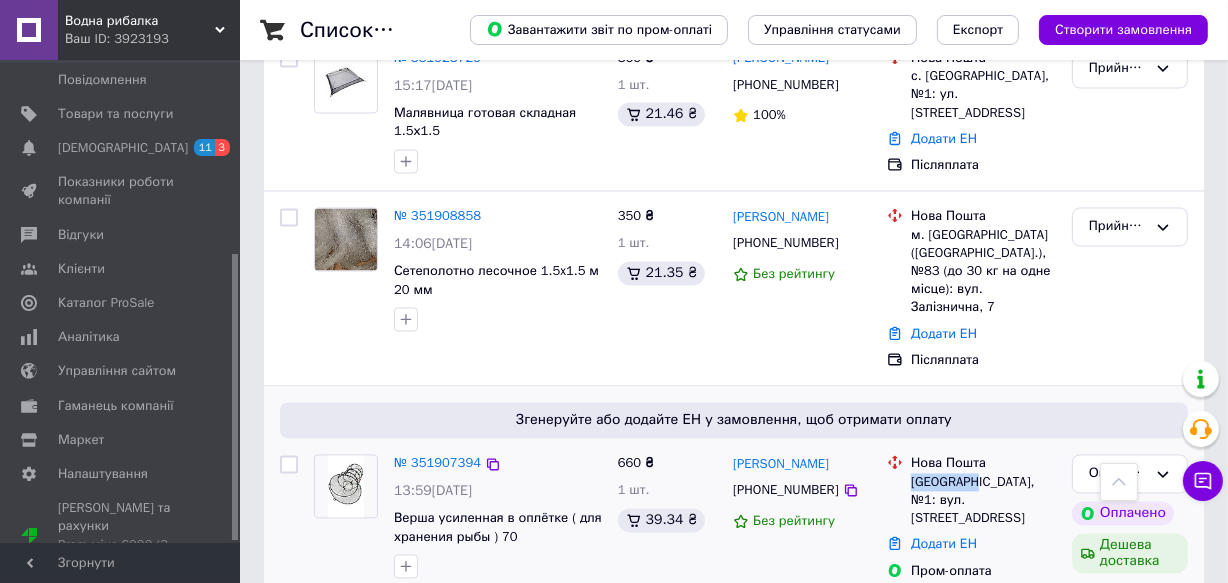 drag, startPoint x: 909, startPoint y: 187, endPoint x: 973, endPoint y: 190, distance: 64.070274 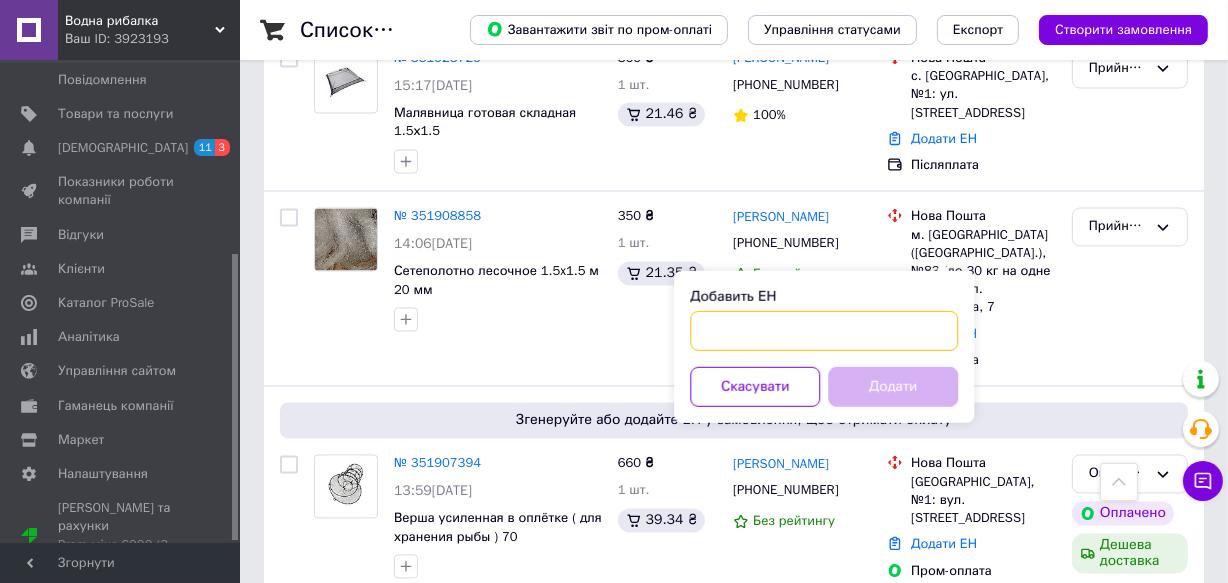 click on "Добавить ЕН" at bounding box center [824, 330] 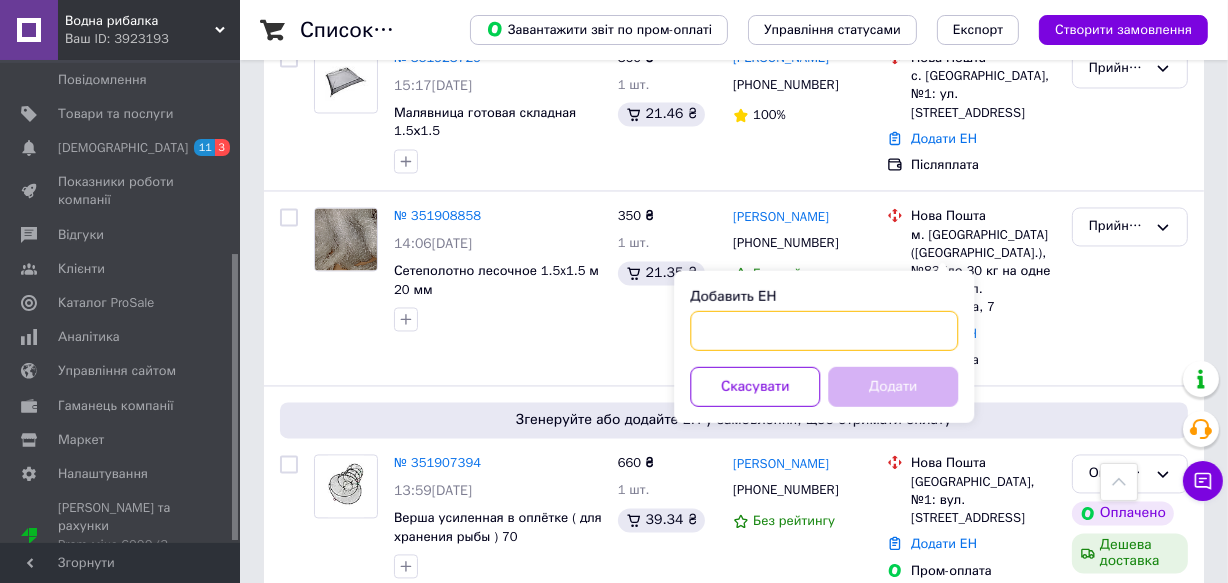 paste on "20451203166524" 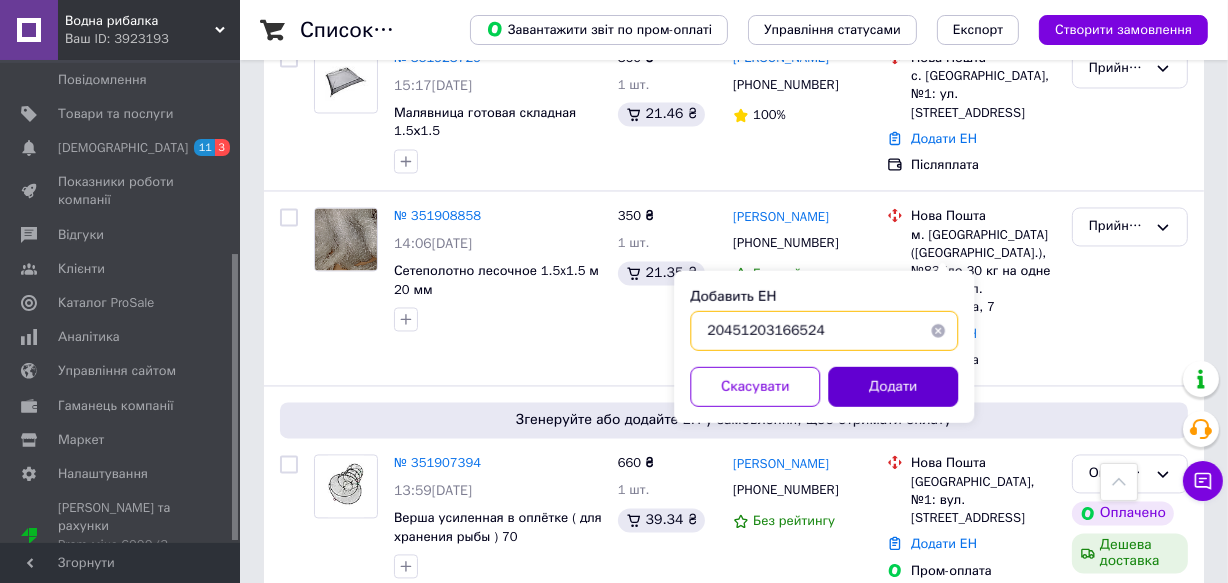 type on "20451203166524" 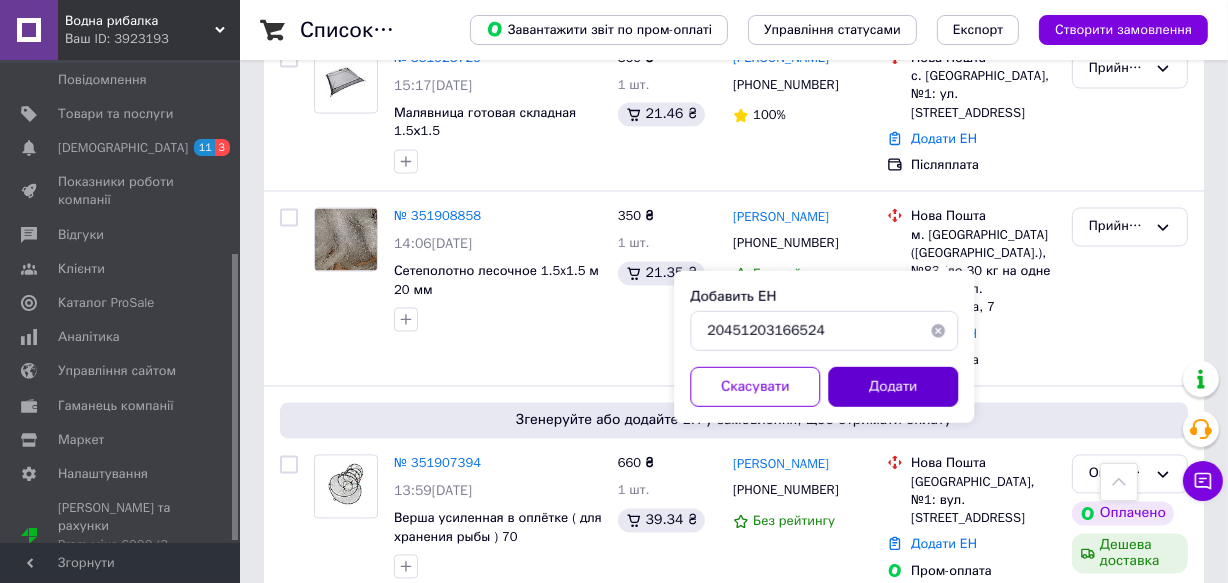click on "Додати" at bounding box center [893, 386] 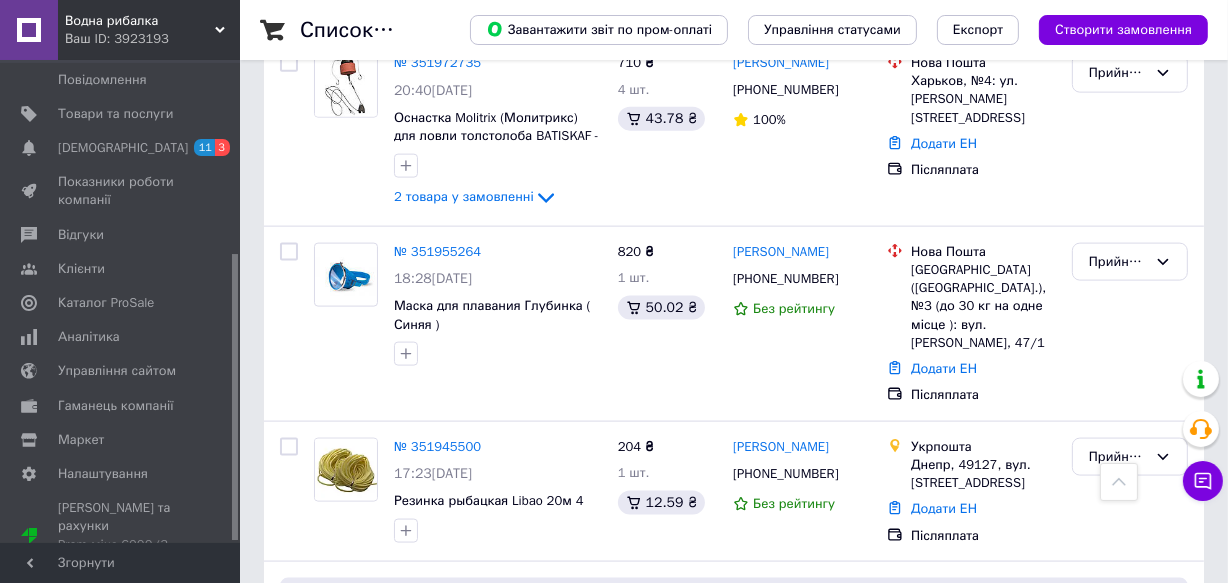 scroll, scrollTop: 2360, scrollLeft: 0, axis: vertical 